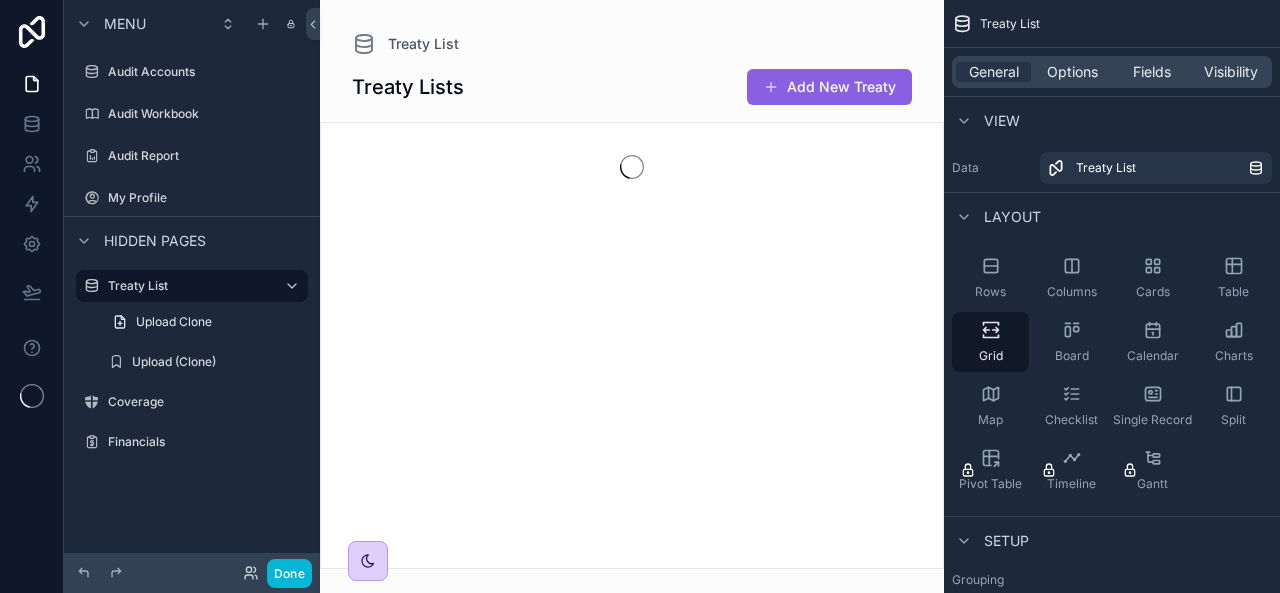 scroll, scrollTop: 0, scrollLeft: 0, axis: both 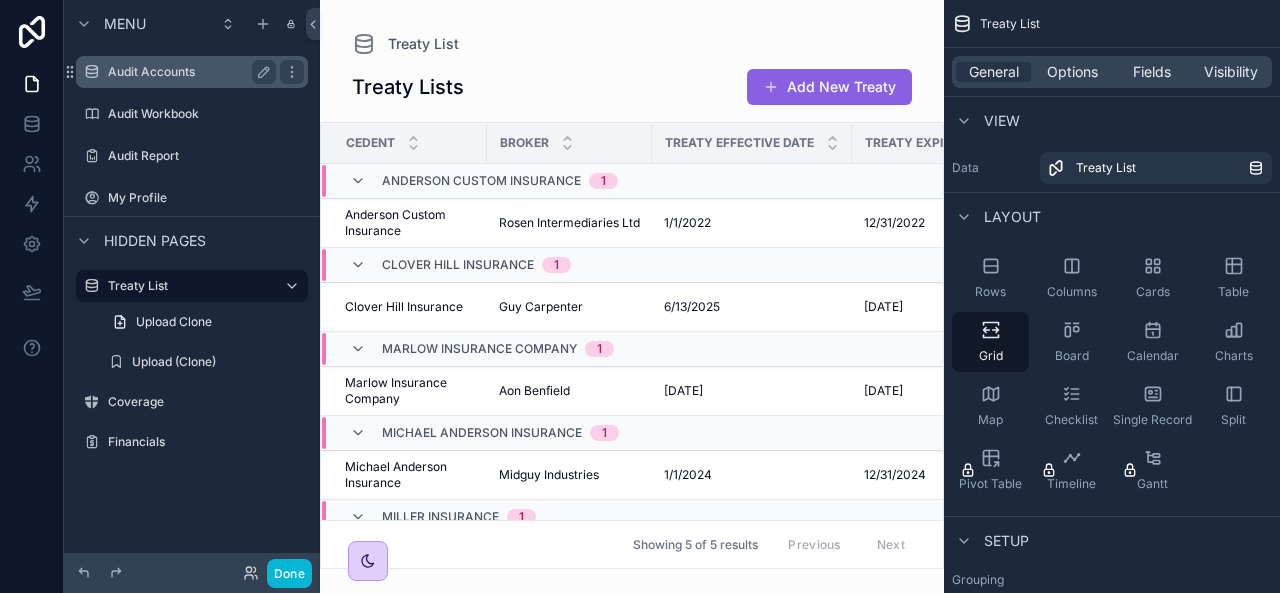 click on "Audit Accounts" at bounding box center [188, 72] 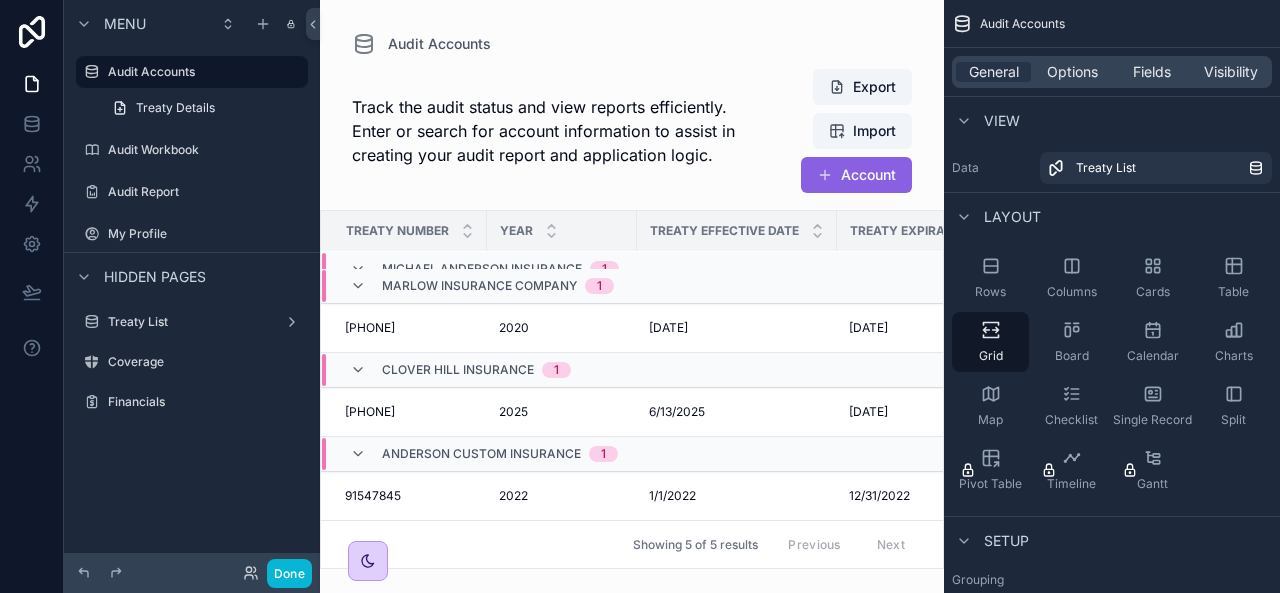 scroll, scrollTop: 0, scrollLeft: 0, axis: both 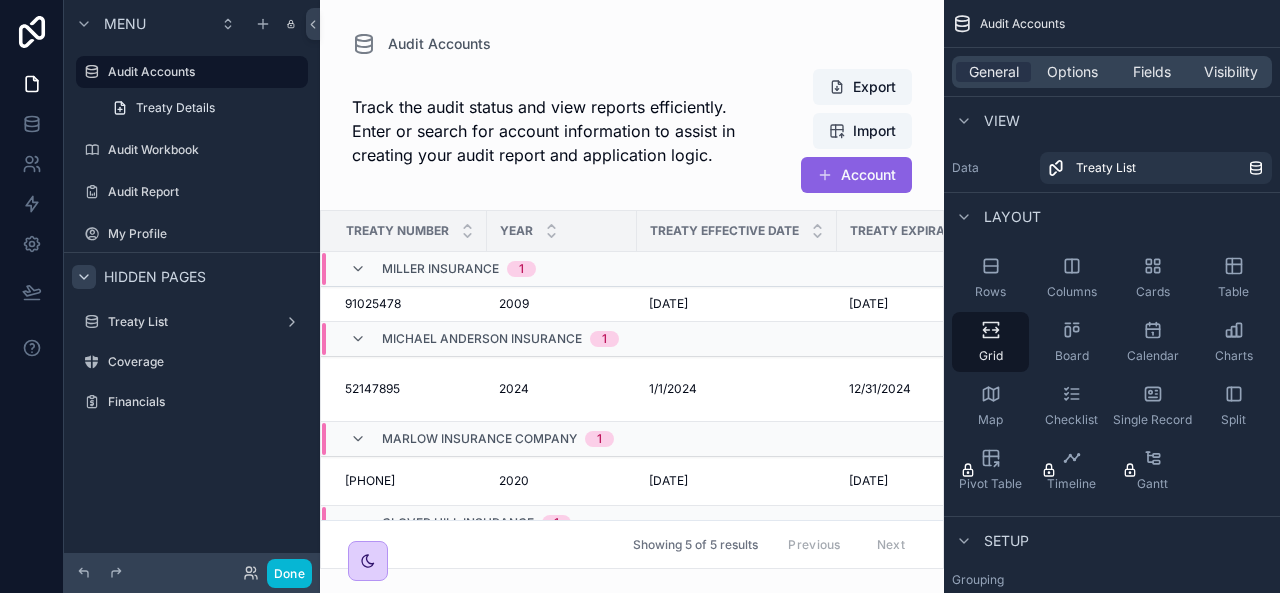 click at bounding box center (84, 277) 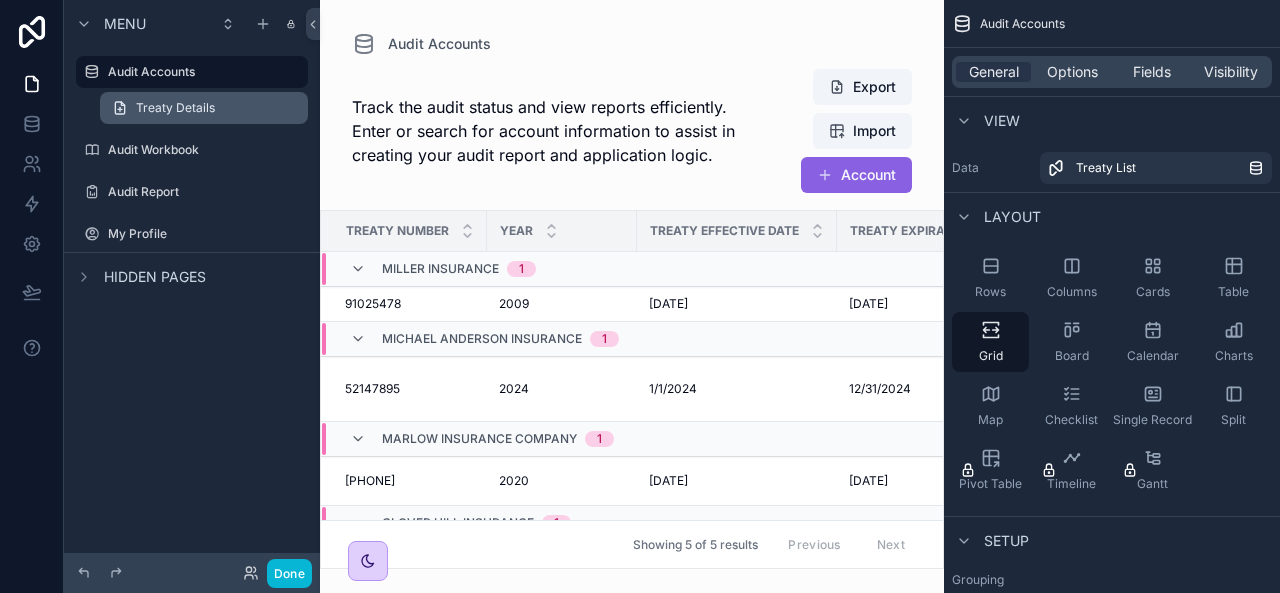 click on "Treaty Details" at bounding box center (204, 108) 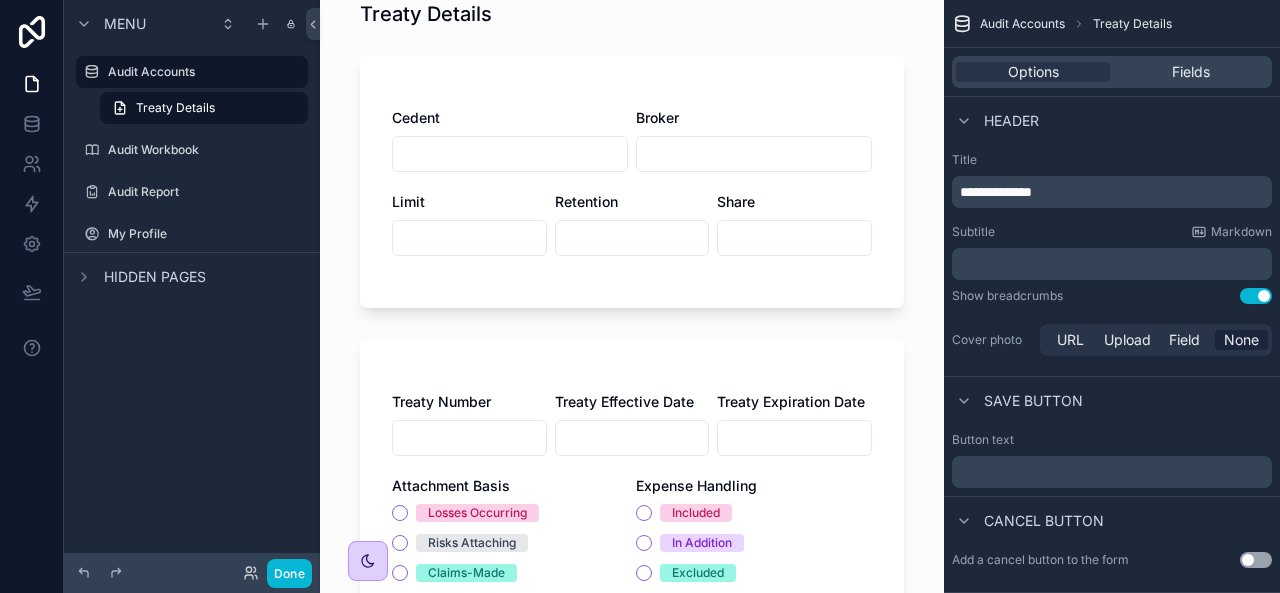 scroll, scrollTop: 0, scrollLeft: 0, axis: both 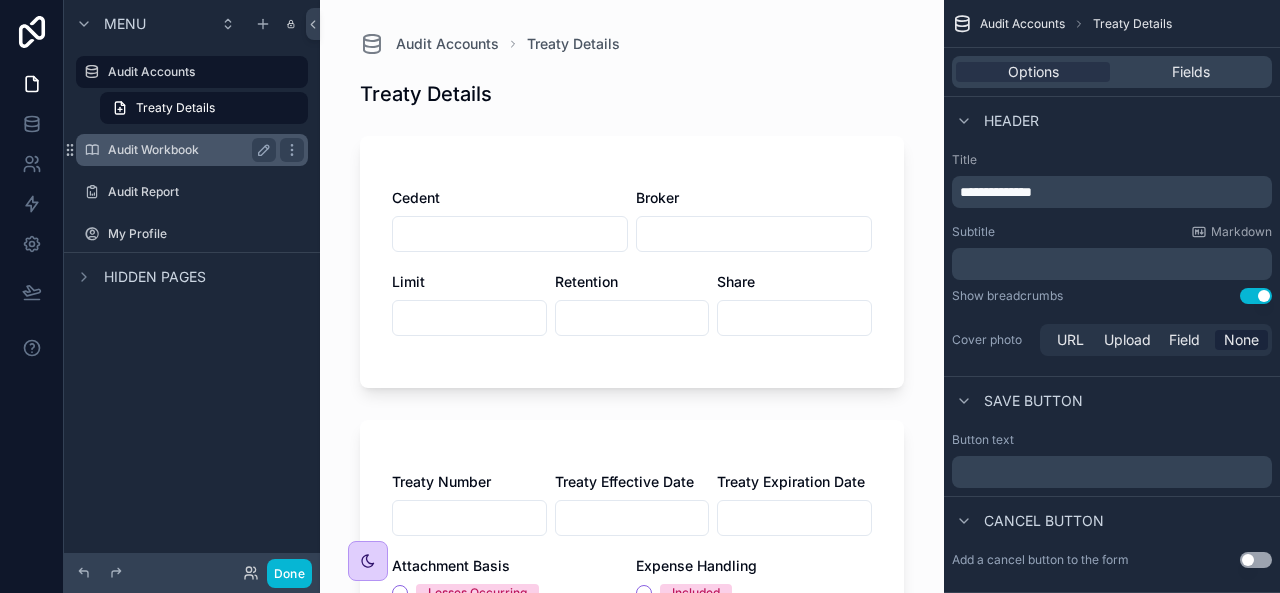 click on "Audit Workbook" at bounding box center [188, 150] 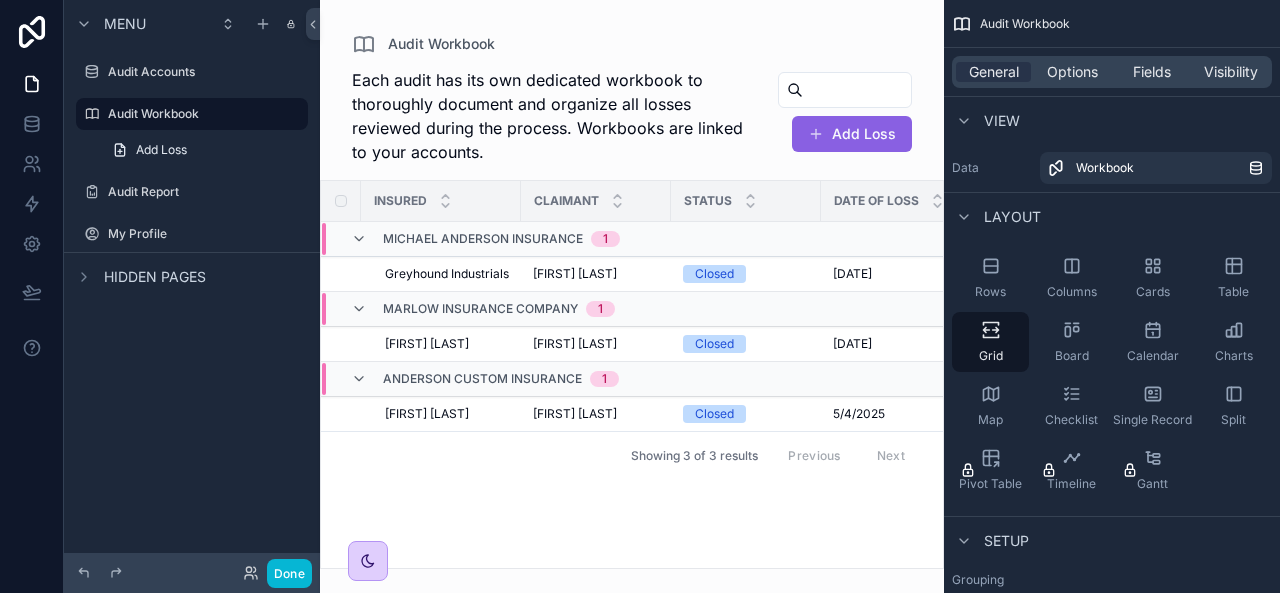 drag, startPoint x: 596, startPoint y: 557, endPoint x: 676, endPoint y: 549, distance: 80.399 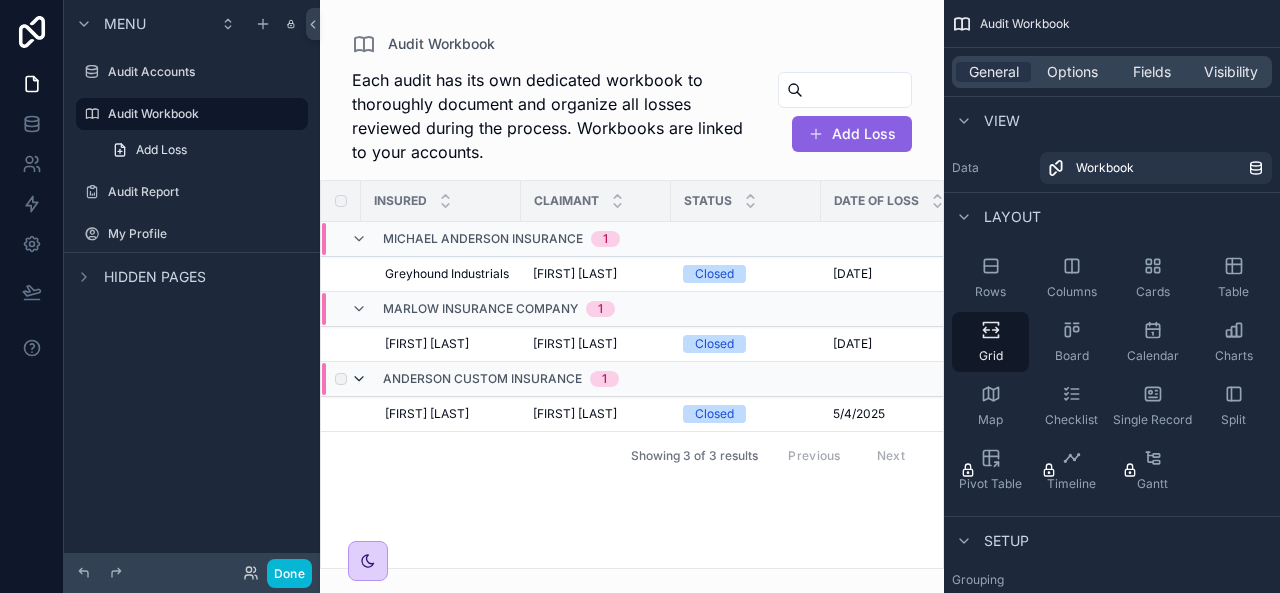 click at bounding box center [359, 379] 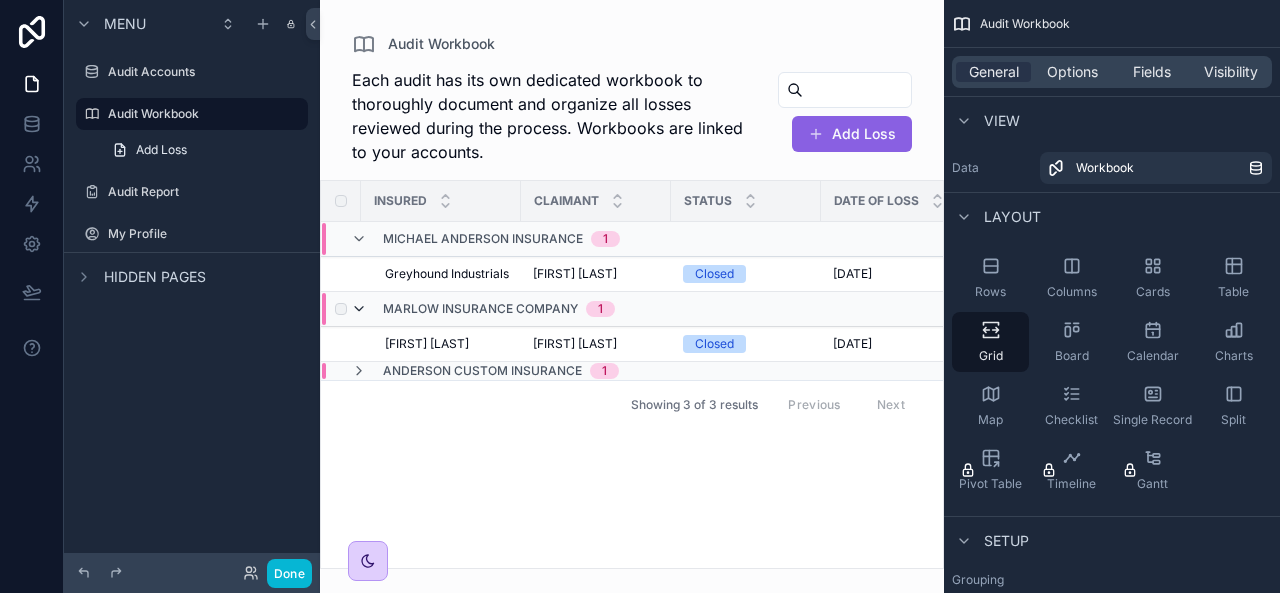 click at bounding box center (359, 309) 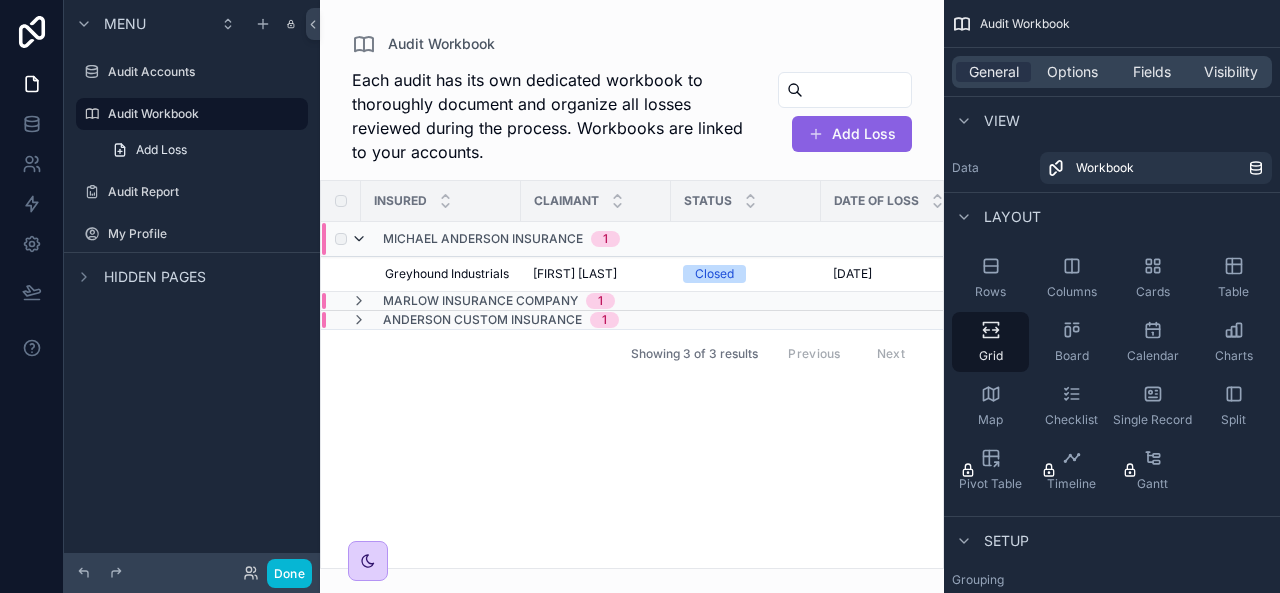 click at bounding box center (359, 239) 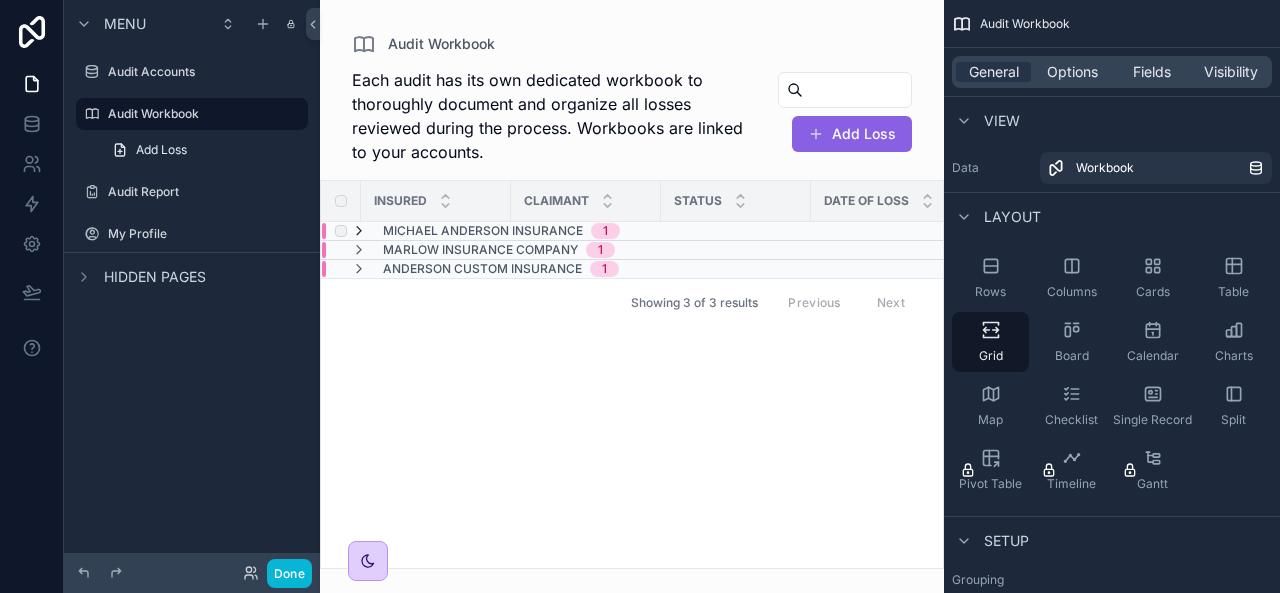 click at bounding box center [359, 231] 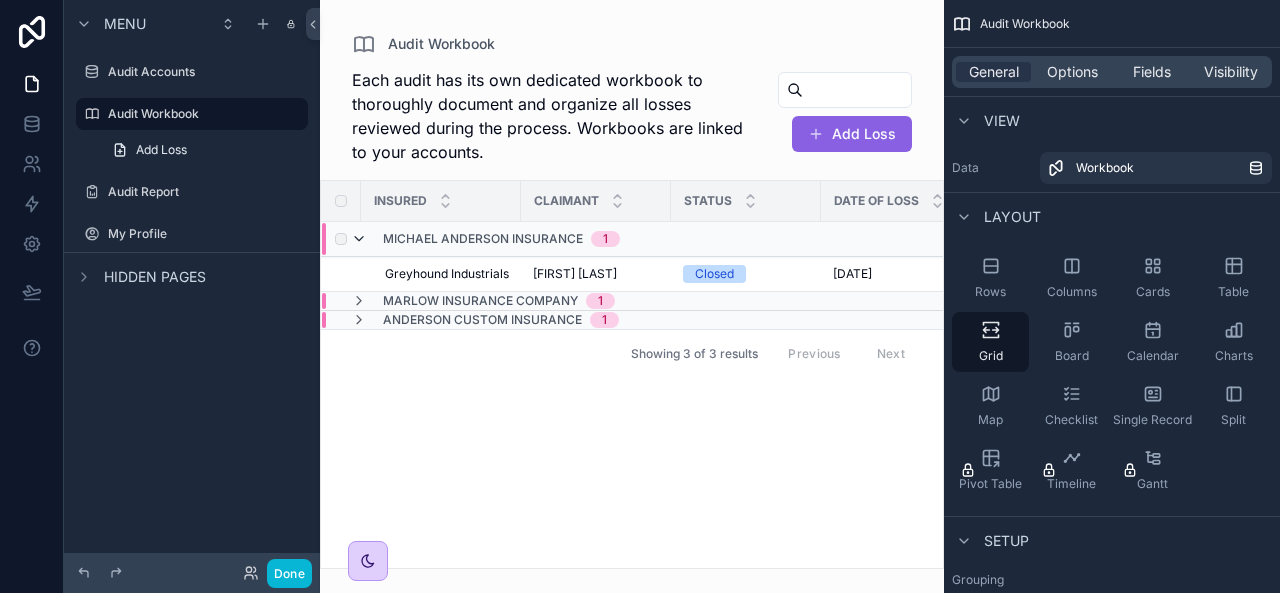 click at bounding box center (359, 239) 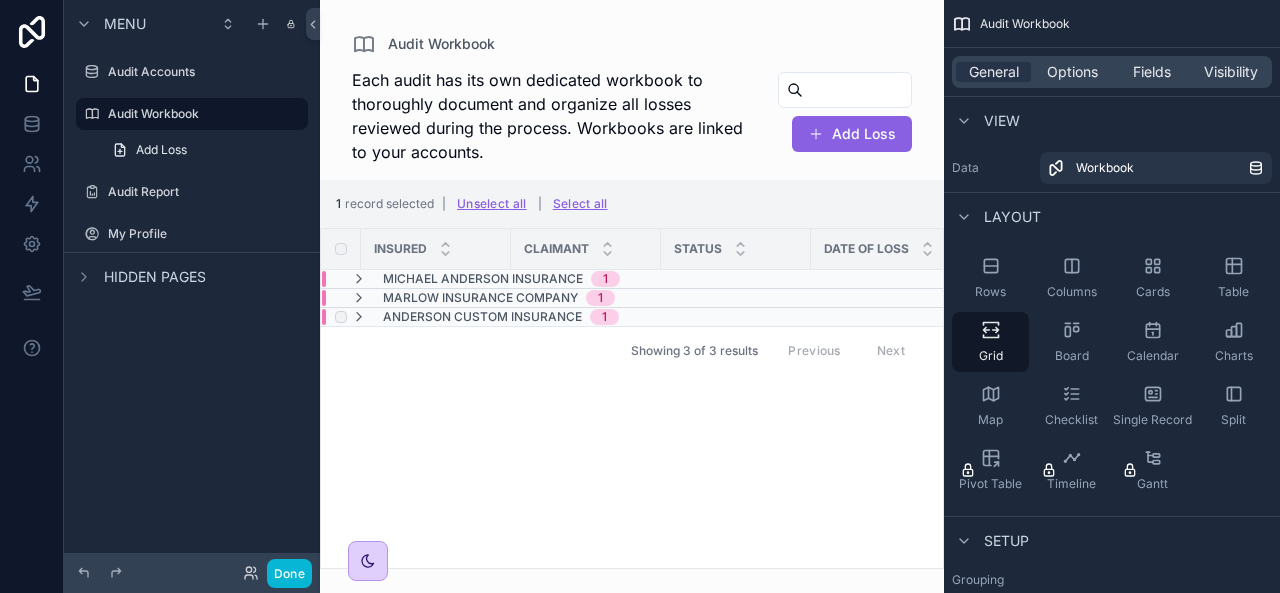 click at bounding box center (339, 279) 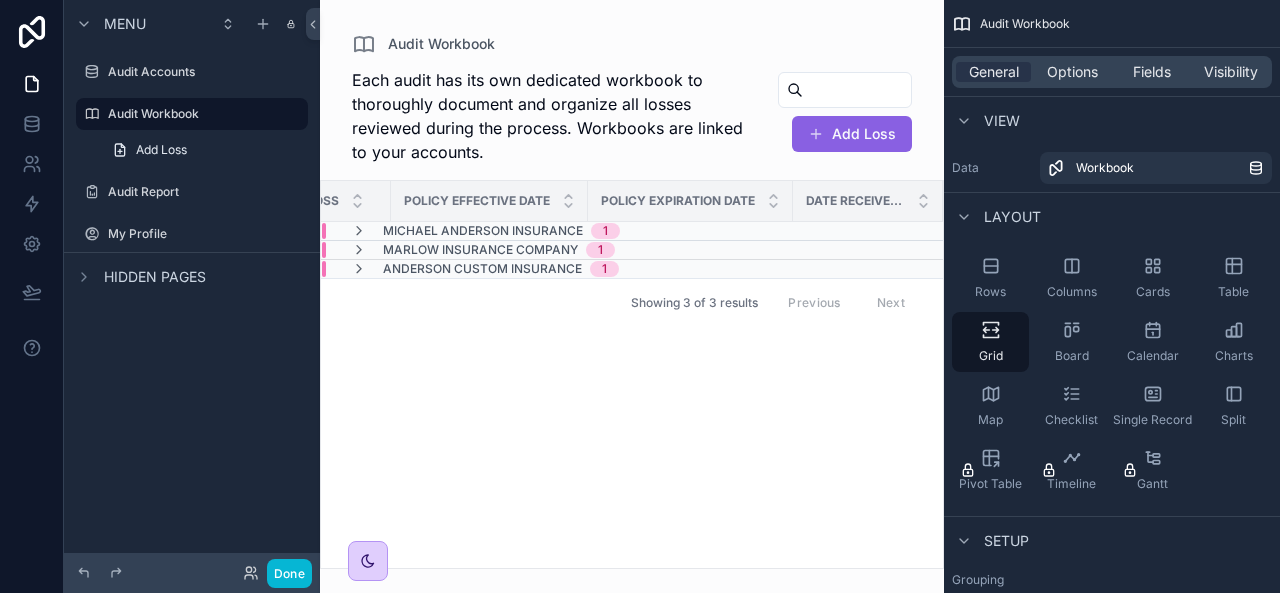 scroll, scrollTop: 0, scrollLeft: 0, axis: both 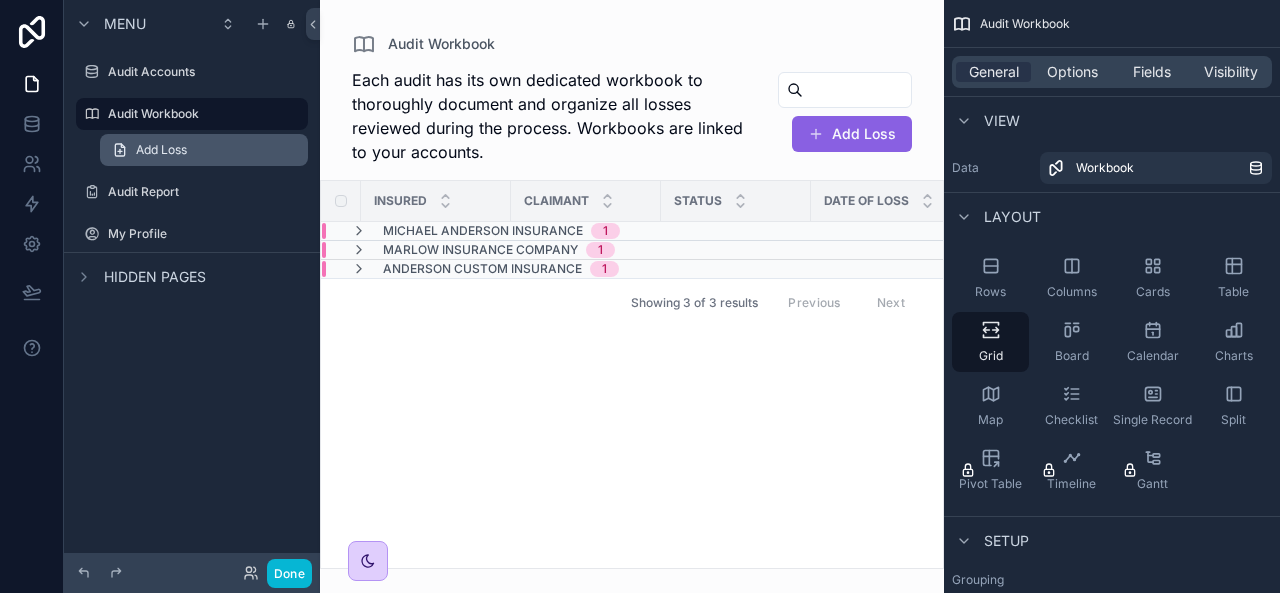 click on "Add Loss" at bounding box center [204, 150] 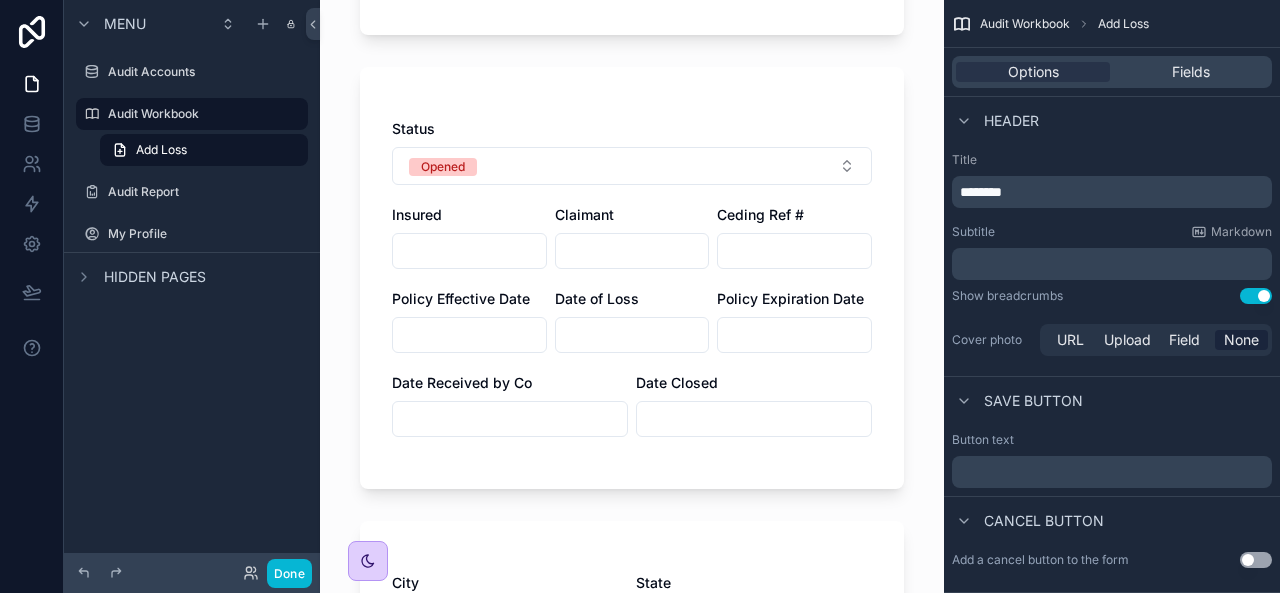 scroll, scrollTop: 0, scrollLeft: 0, axis: both 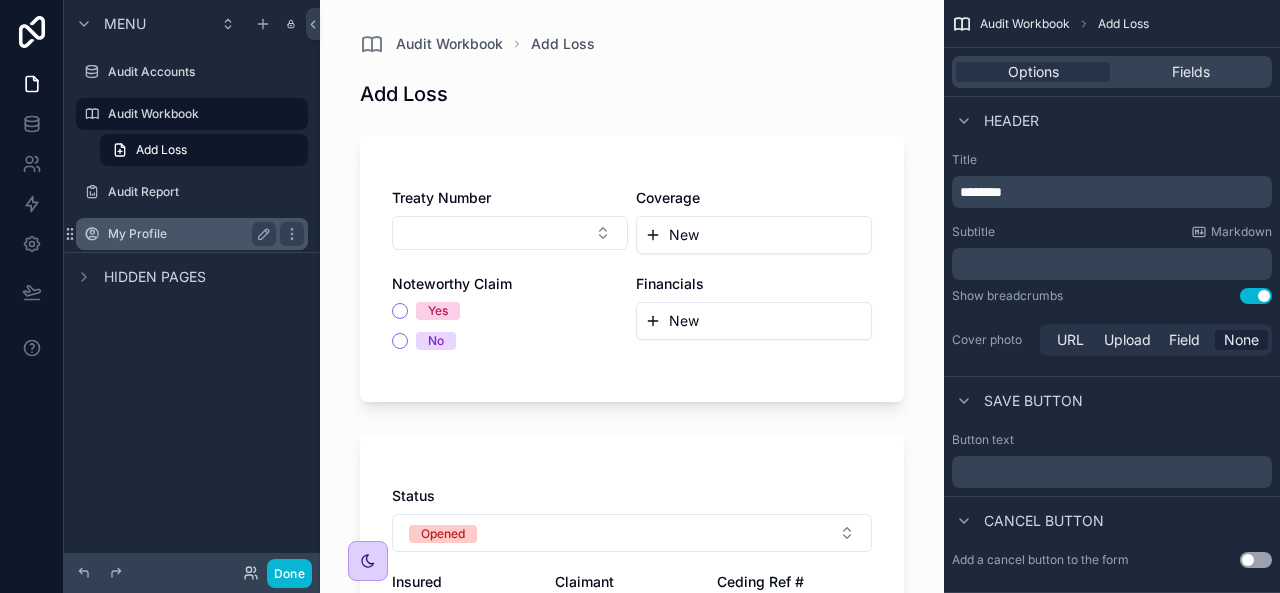 click on "My Profile" at bounding box center [192, 234] 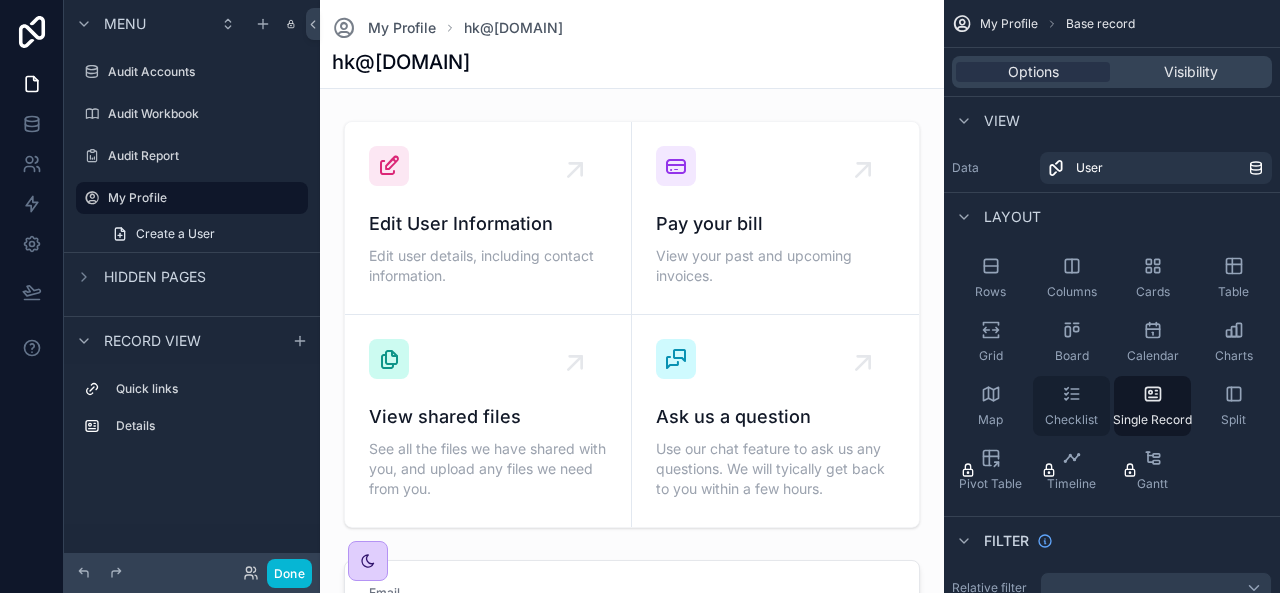 click on "Checklist" at bounding box center (1071, 406) 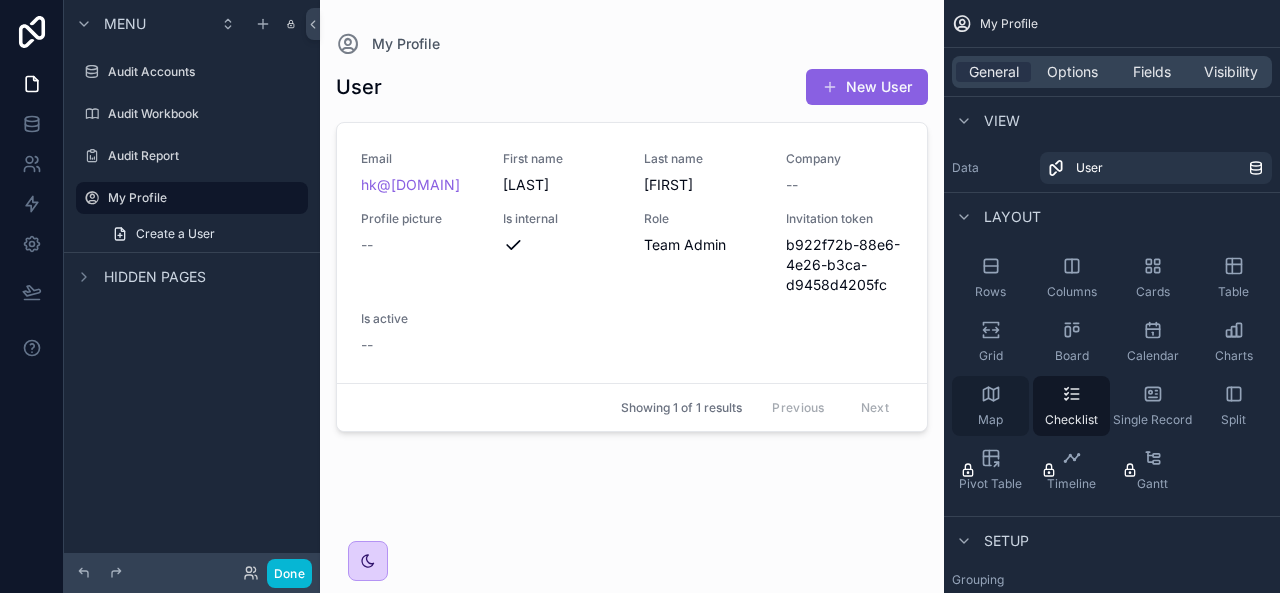 click on "Map" at bounding box center [990, 406] 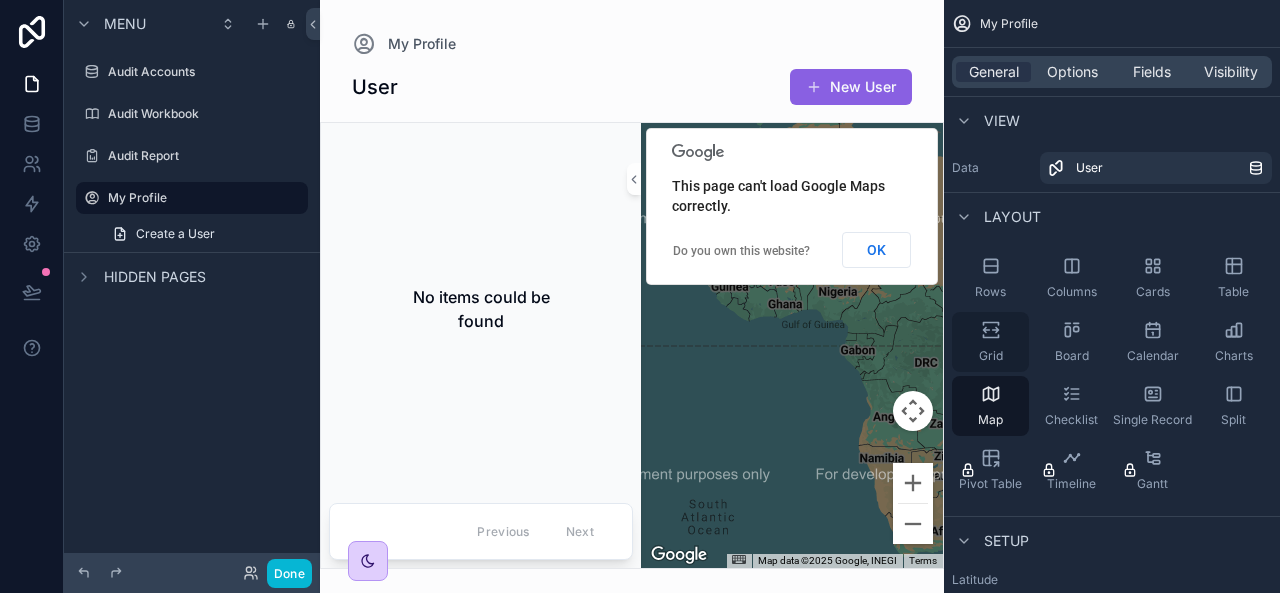 click 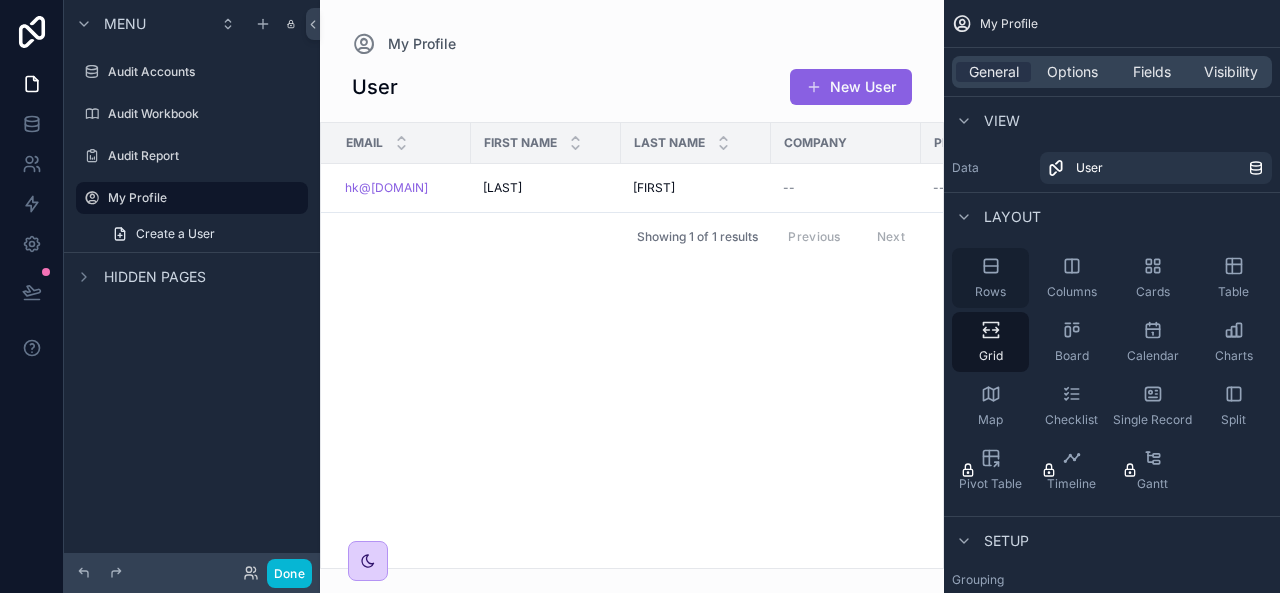 click 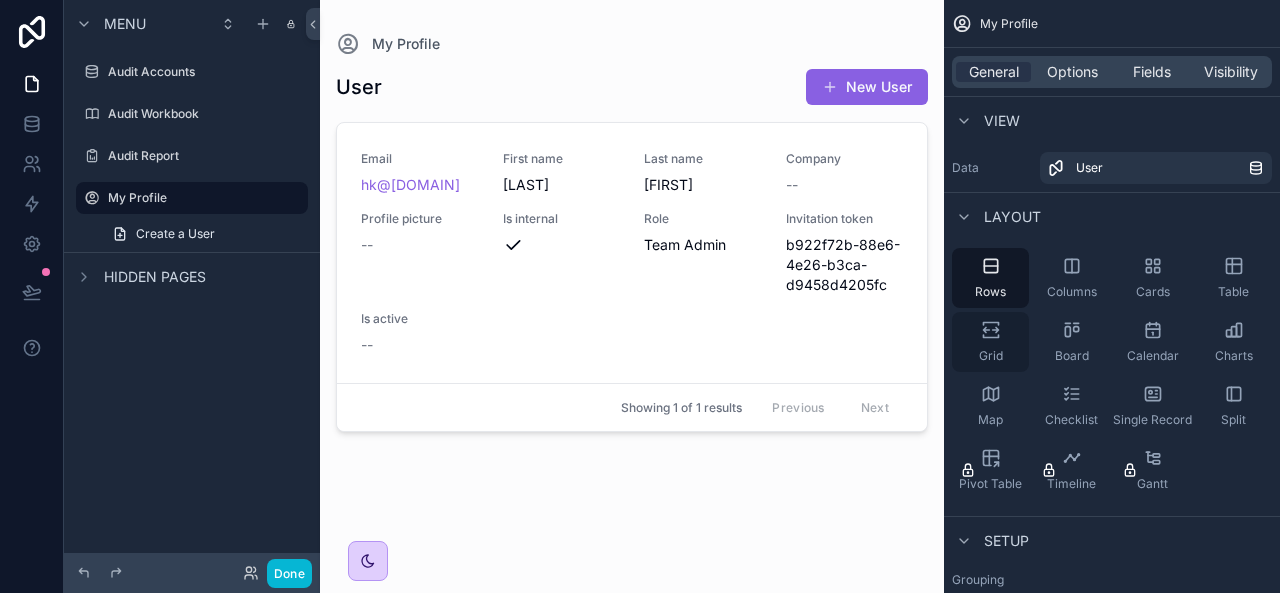 click 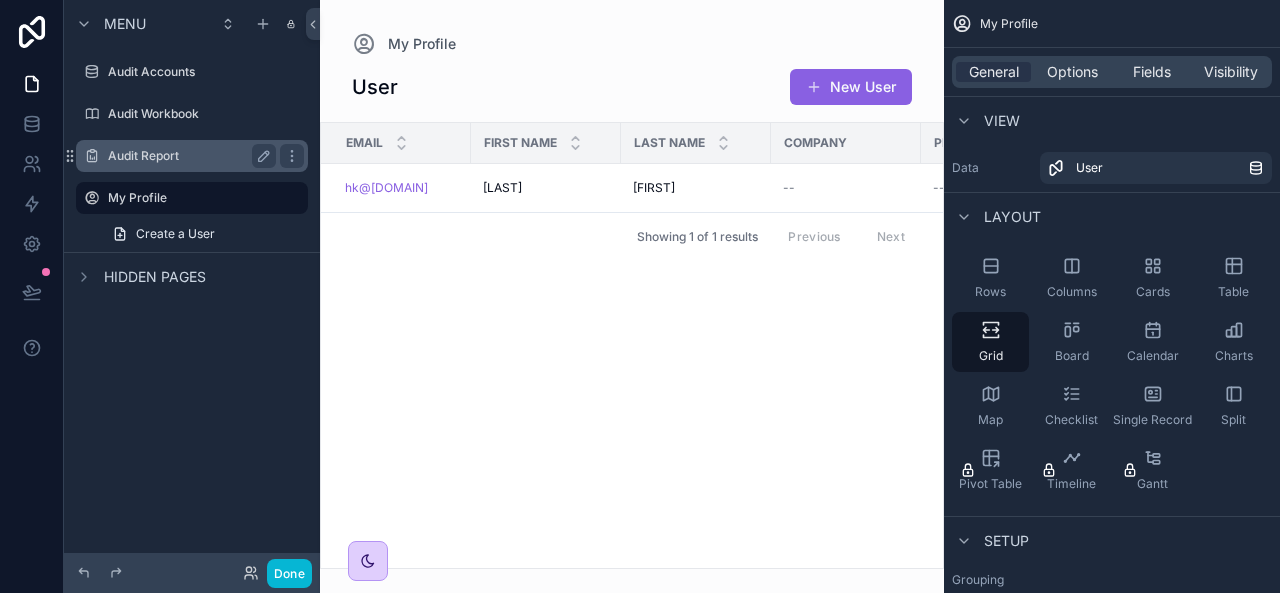 click on "Audit Report" at bounding box center (188, 156) 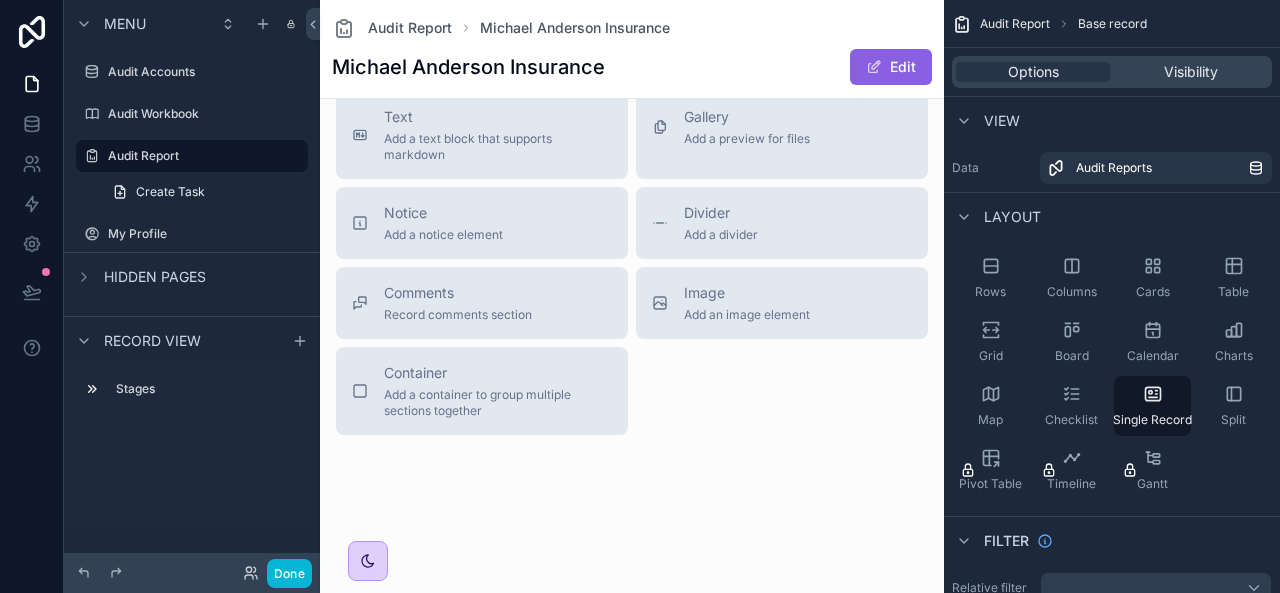 scroll, scrollTop: 0, scrollLeft: 0, axis: both 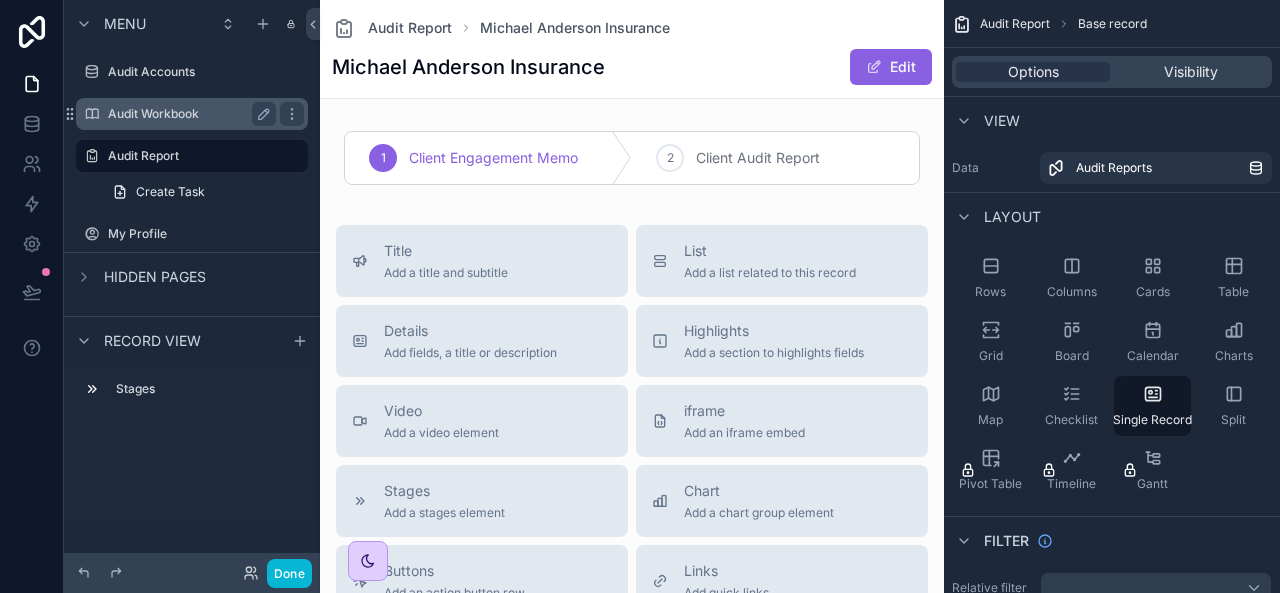 click on "Audit Workbook" at bounding box center [192, 114] 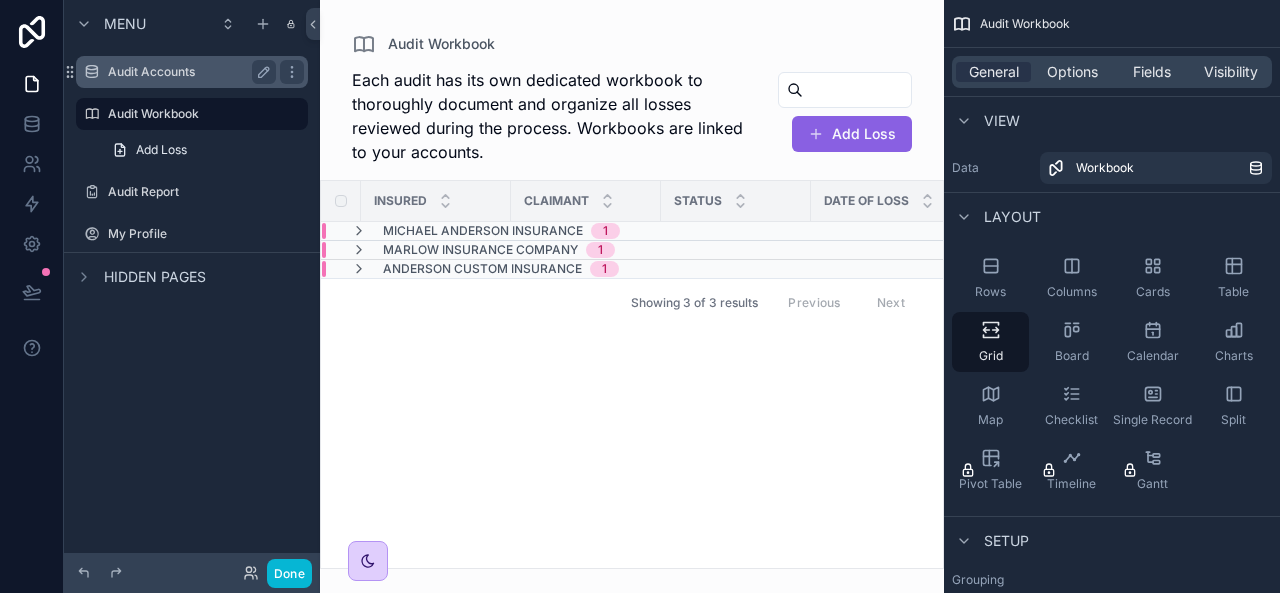 click on "Audit Accounts" at bounding box center (188, 72) 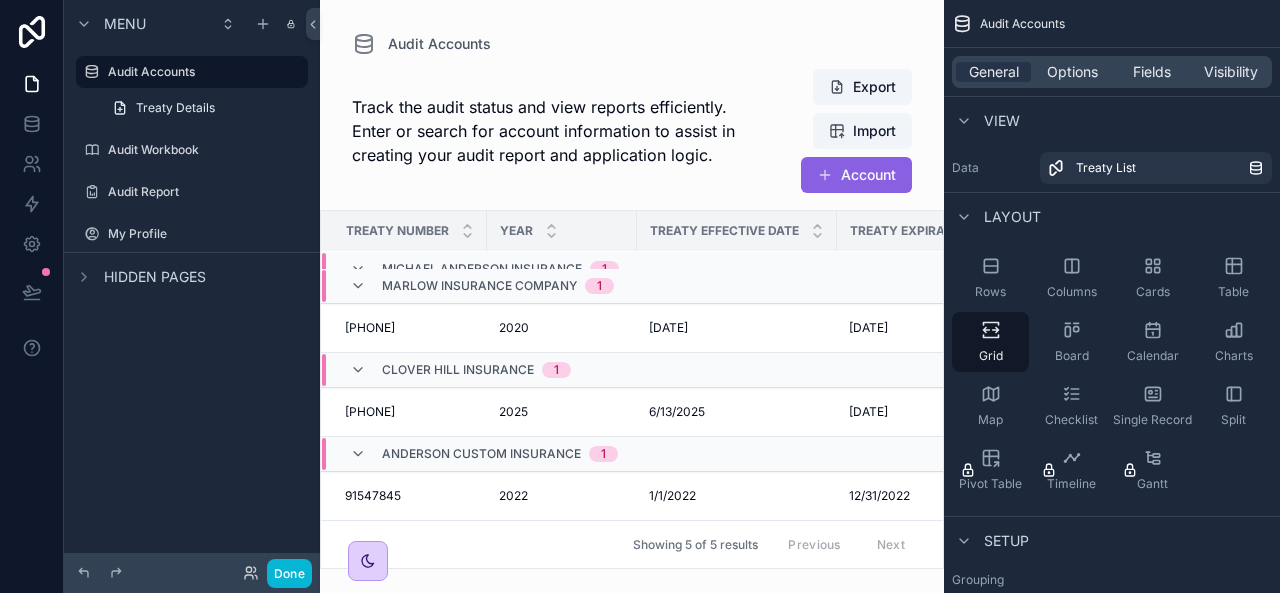 scroll, scrollTop: 0, scrollLeft: 0, axis: both 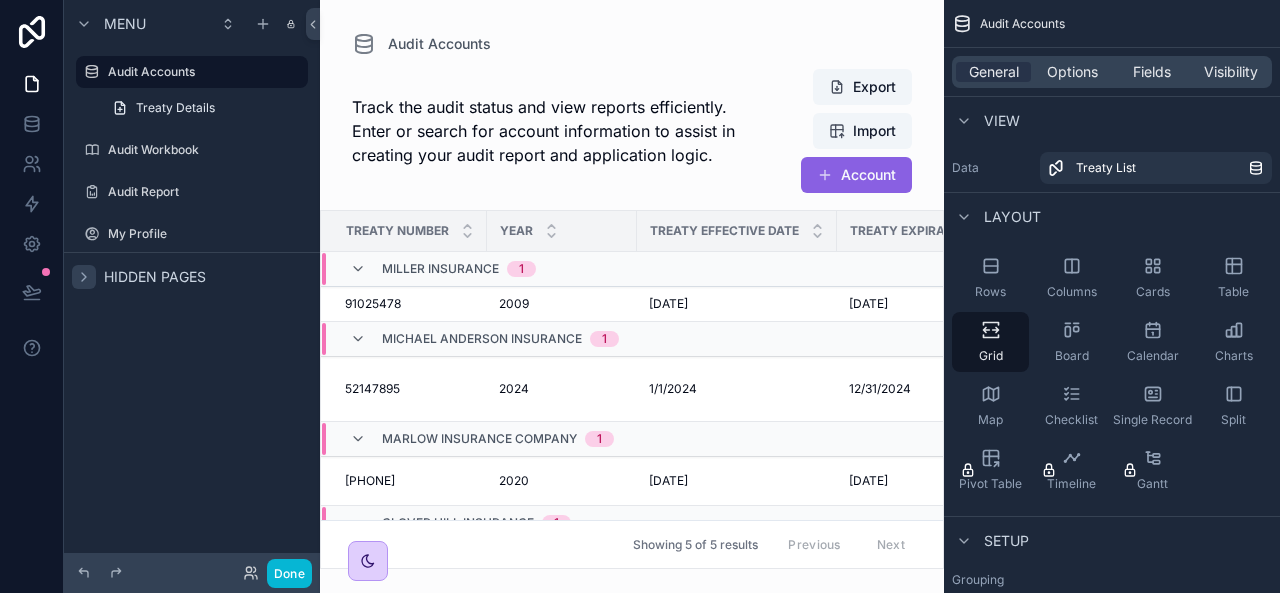 click 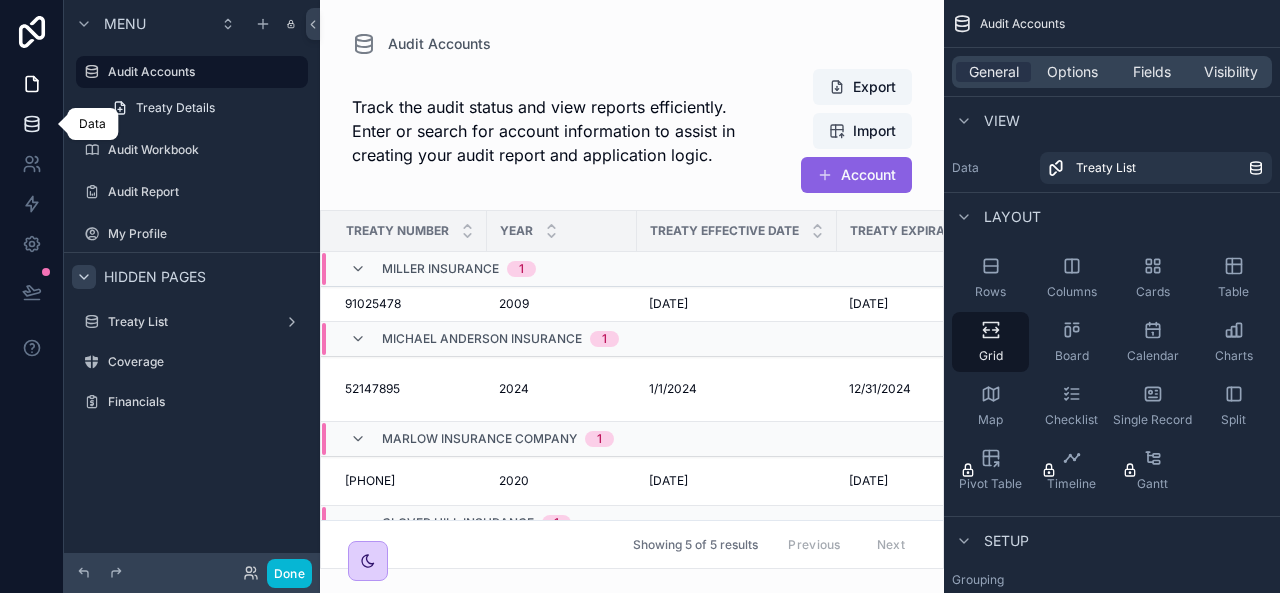 click 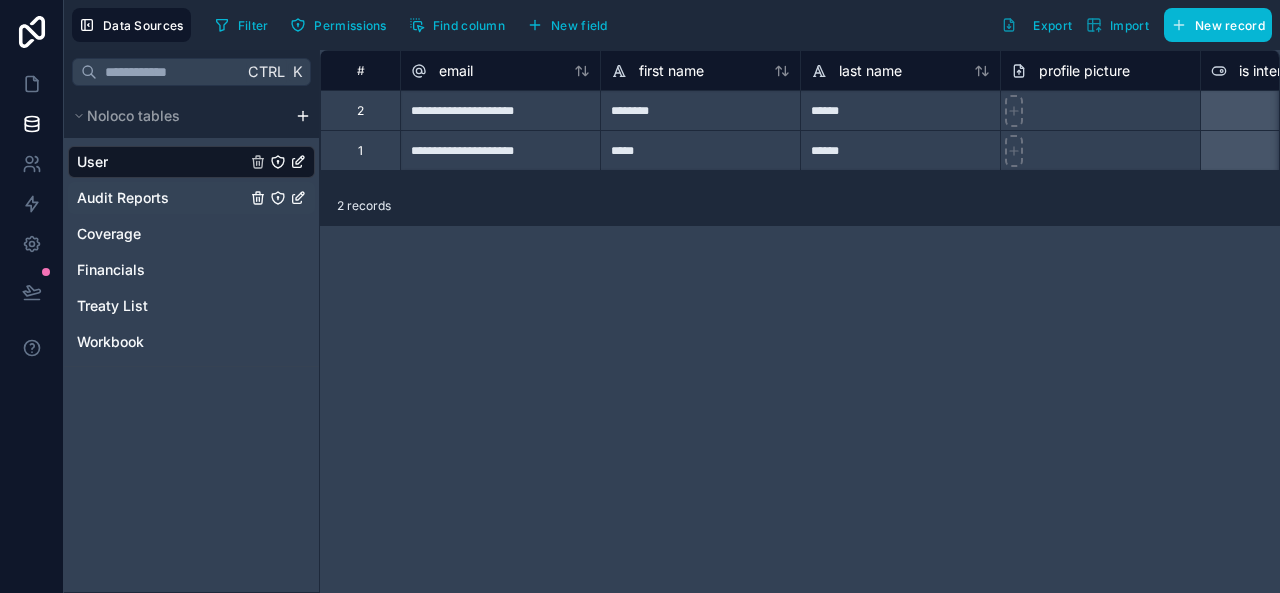 click on "Audit Reports" at bounding box center [123, 198] 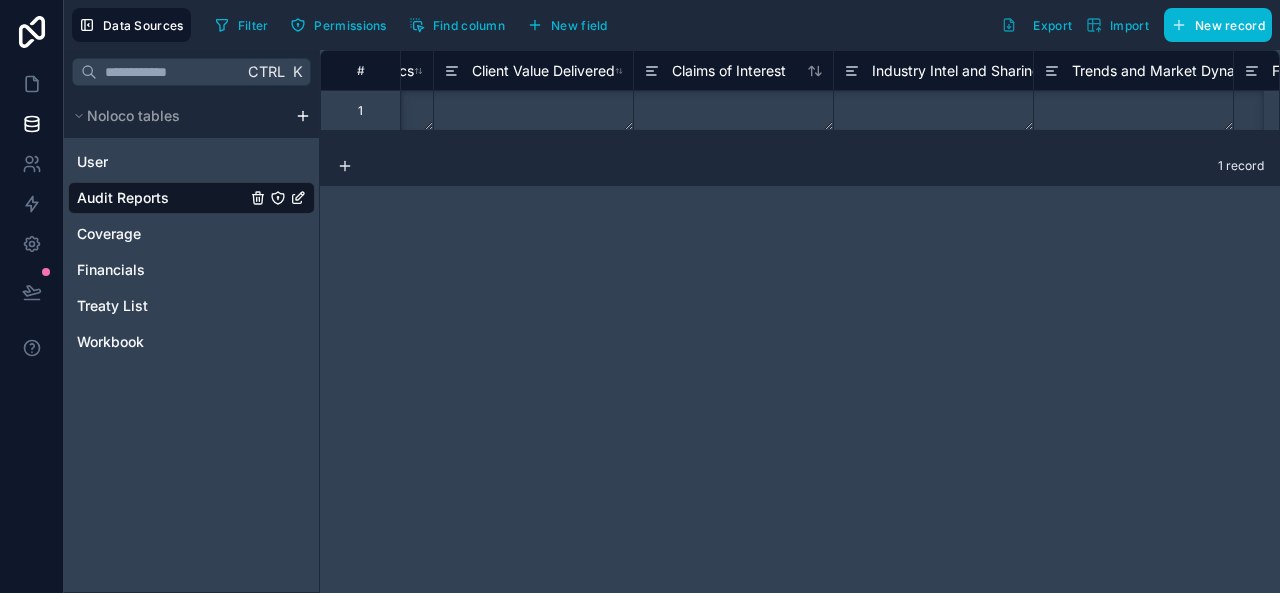 scroll, scrollTop: 4, scrollLeft: 2368, axis: both 